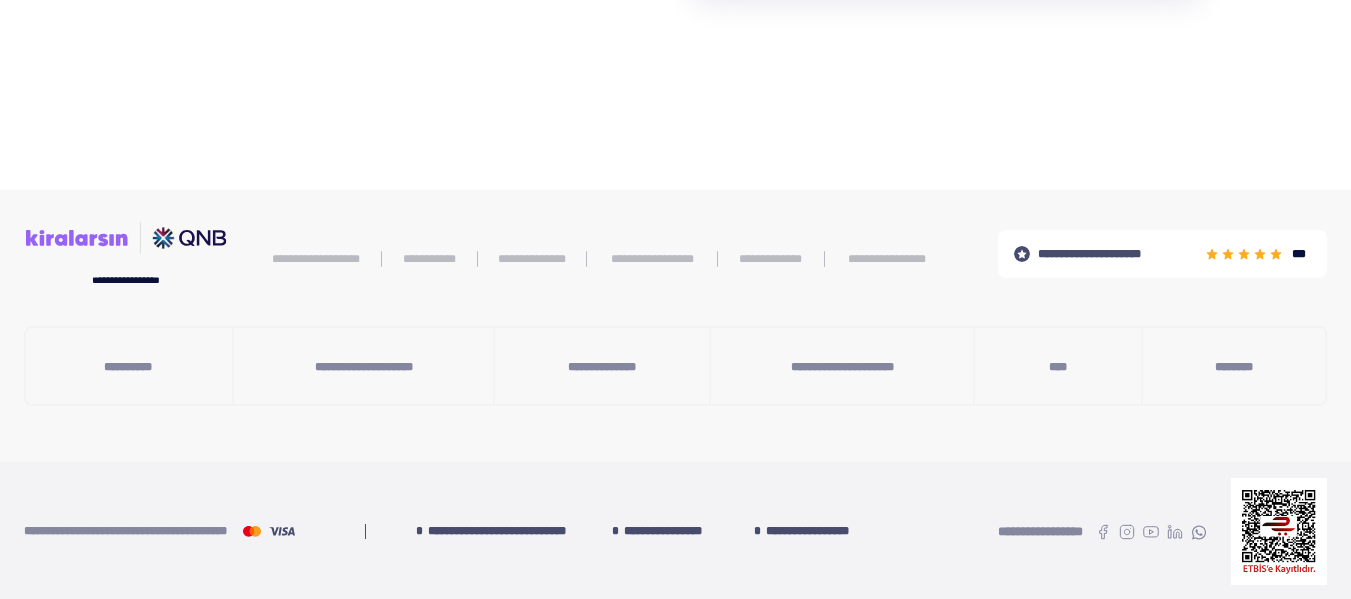 scroll, scrollTop: 2300, scrollLeft: 0, axis: vertical 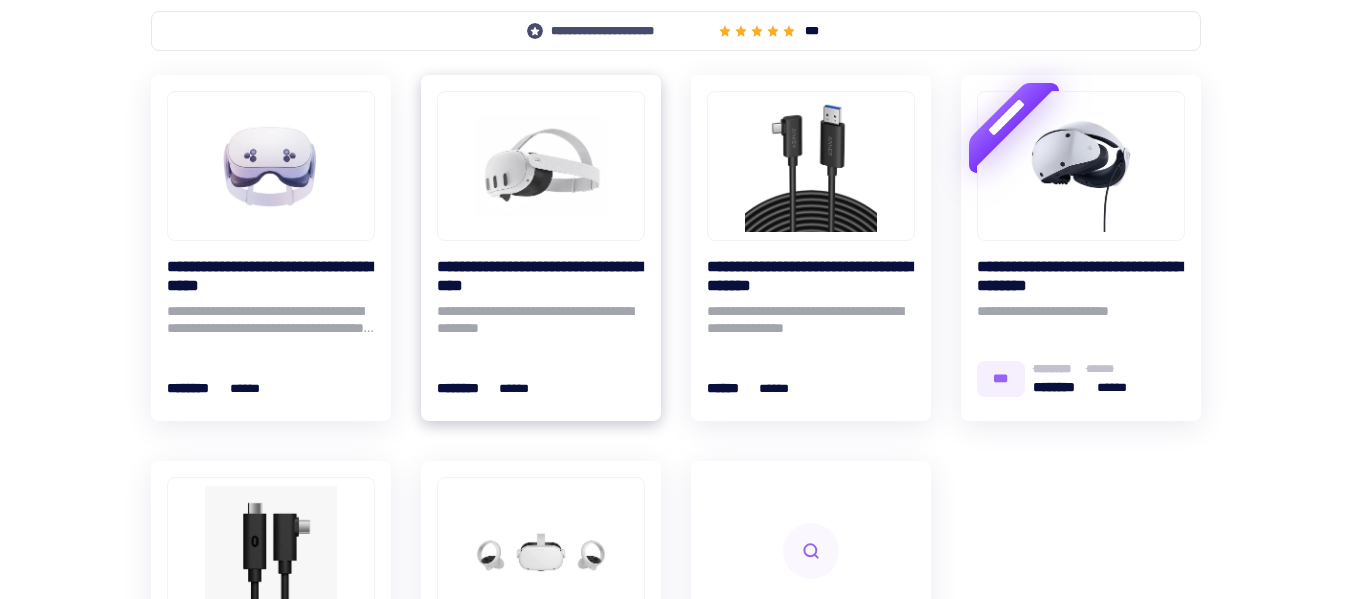click on "**********" at bounding box center [541, 276] 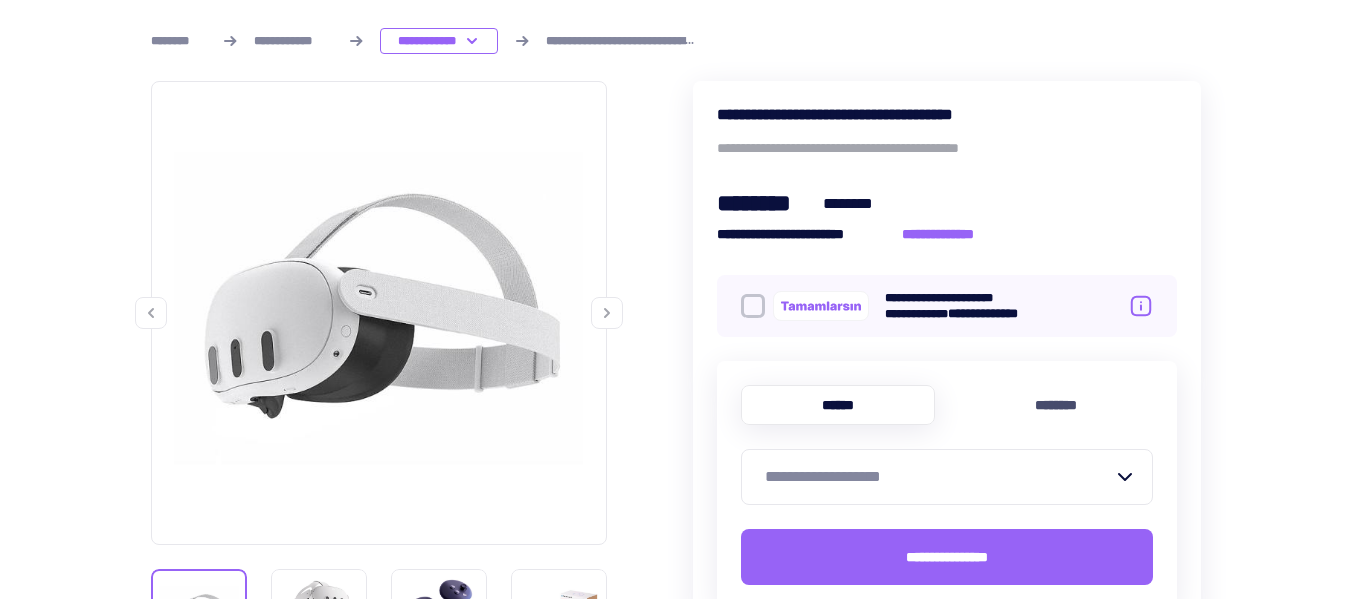 scroll, scrollTop: 300, scrollLeft: 0, axis: vertical 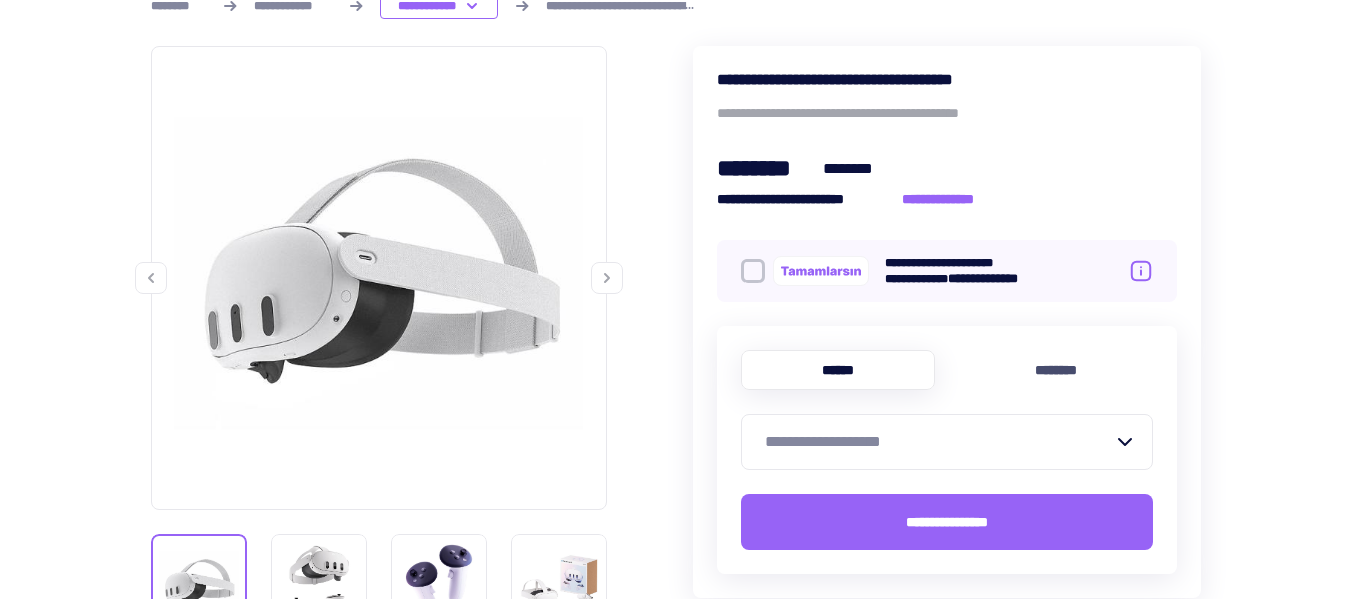 click at bounding box center (607, 278) 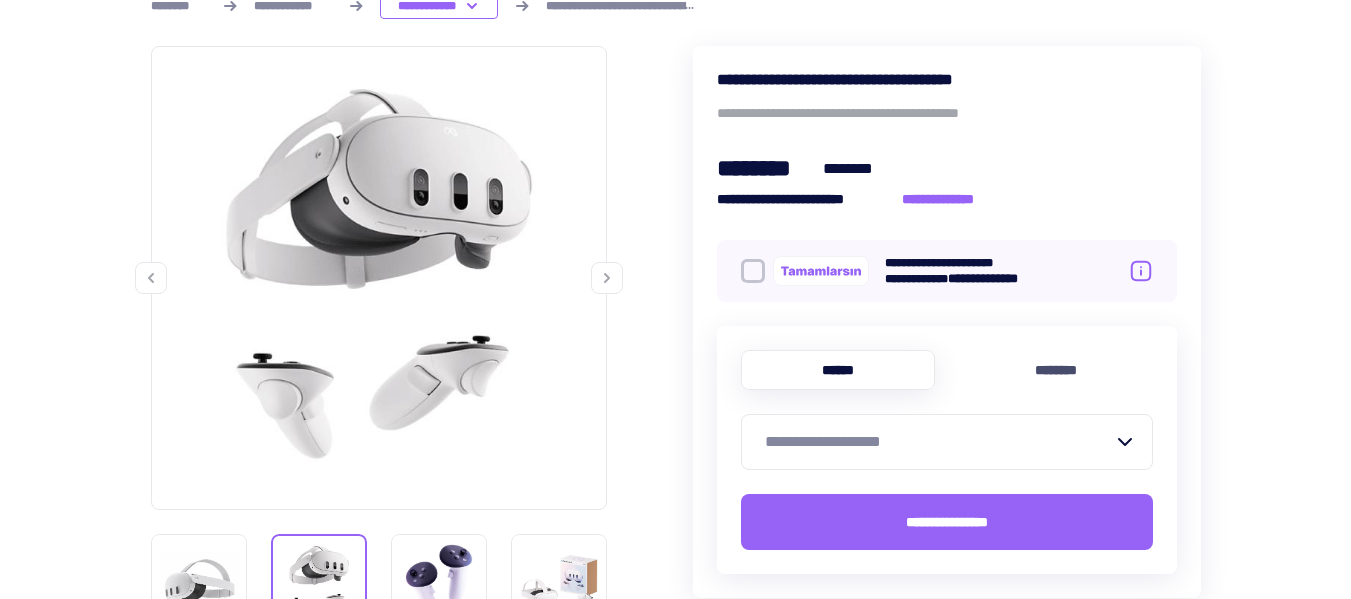 click at bounding box center [607, 278] 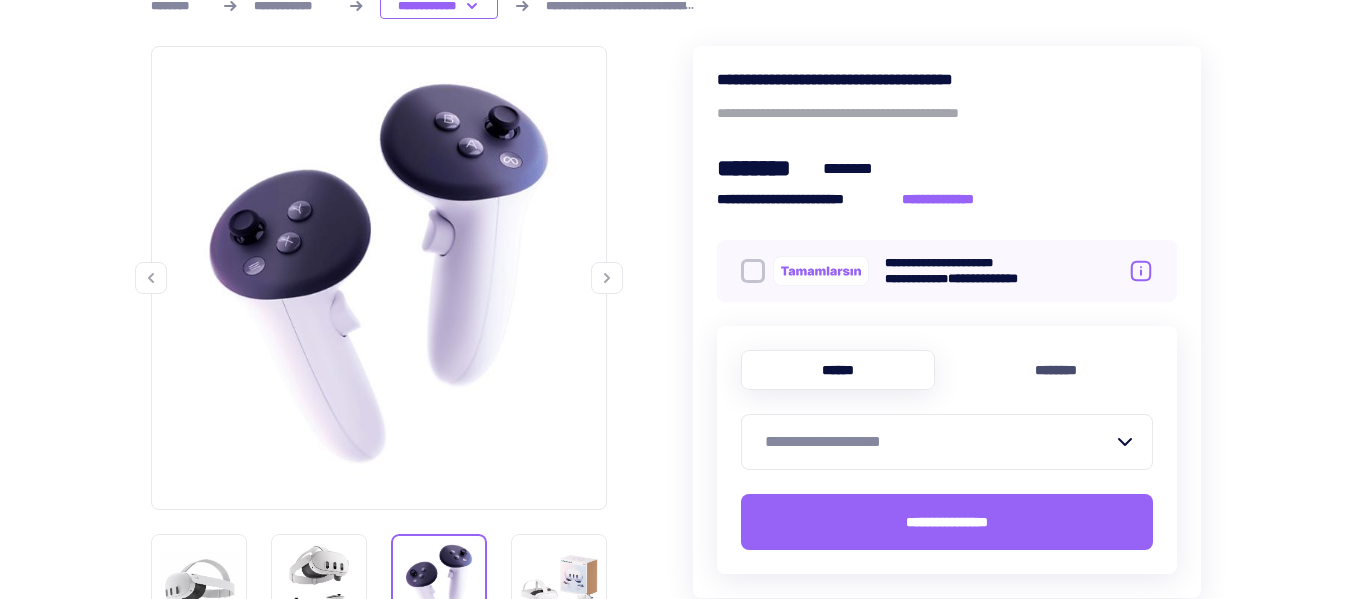 click at bounding box center (607, 278) 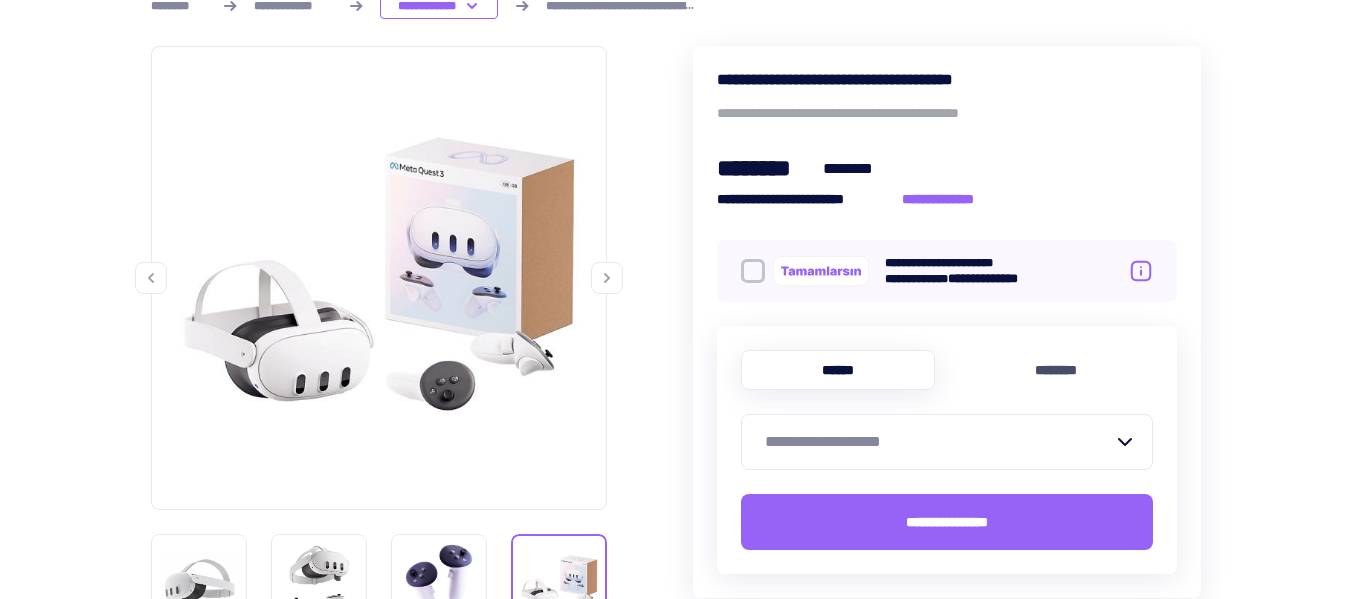 click at bounding box center (607, 278) 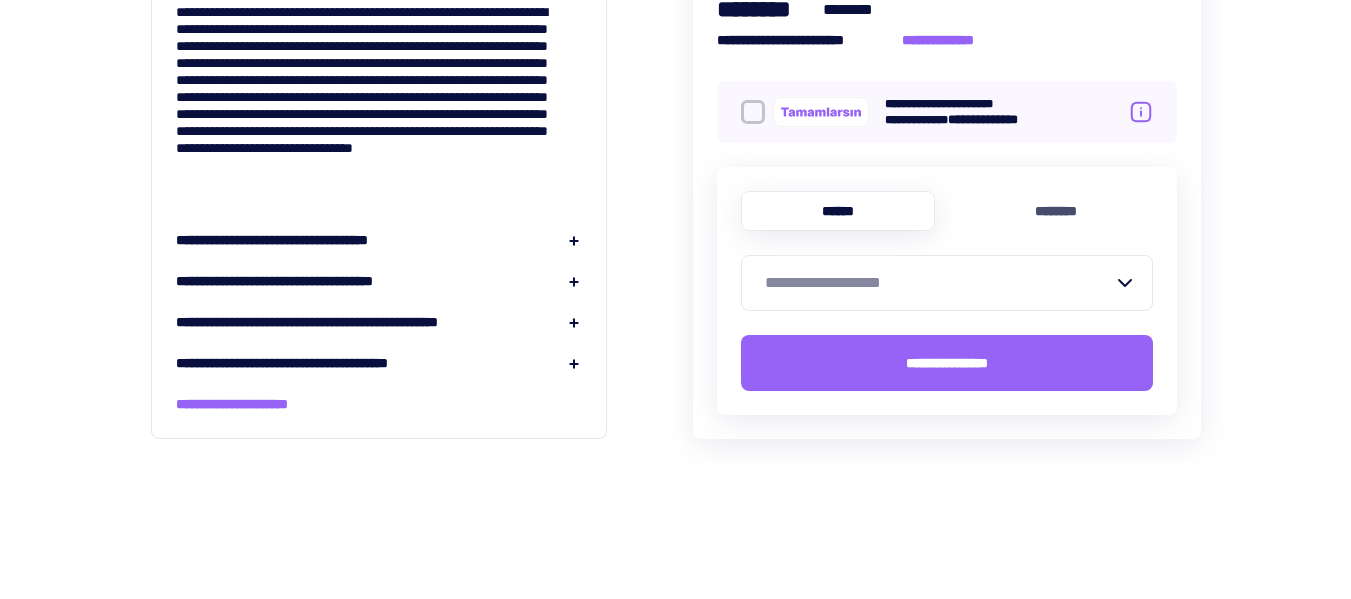 scroll, scrollTop: 2400, scrollLeft: 0, axis: vertical 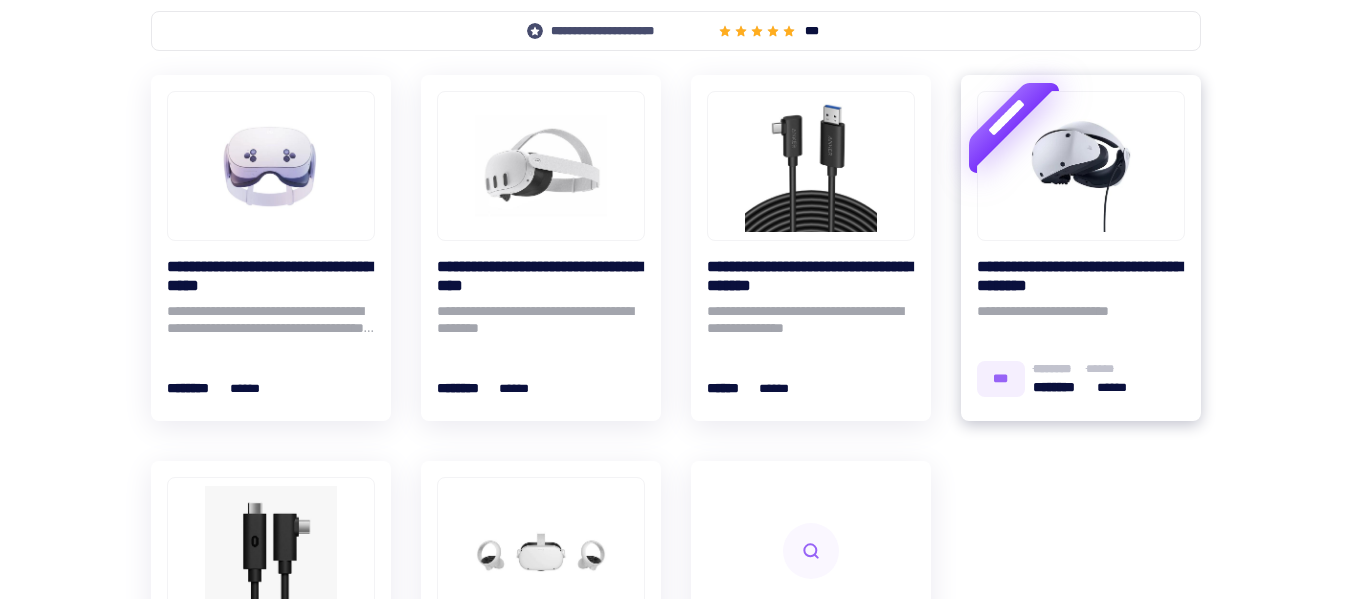 click on "**********" at bounding box center (1081, 276) 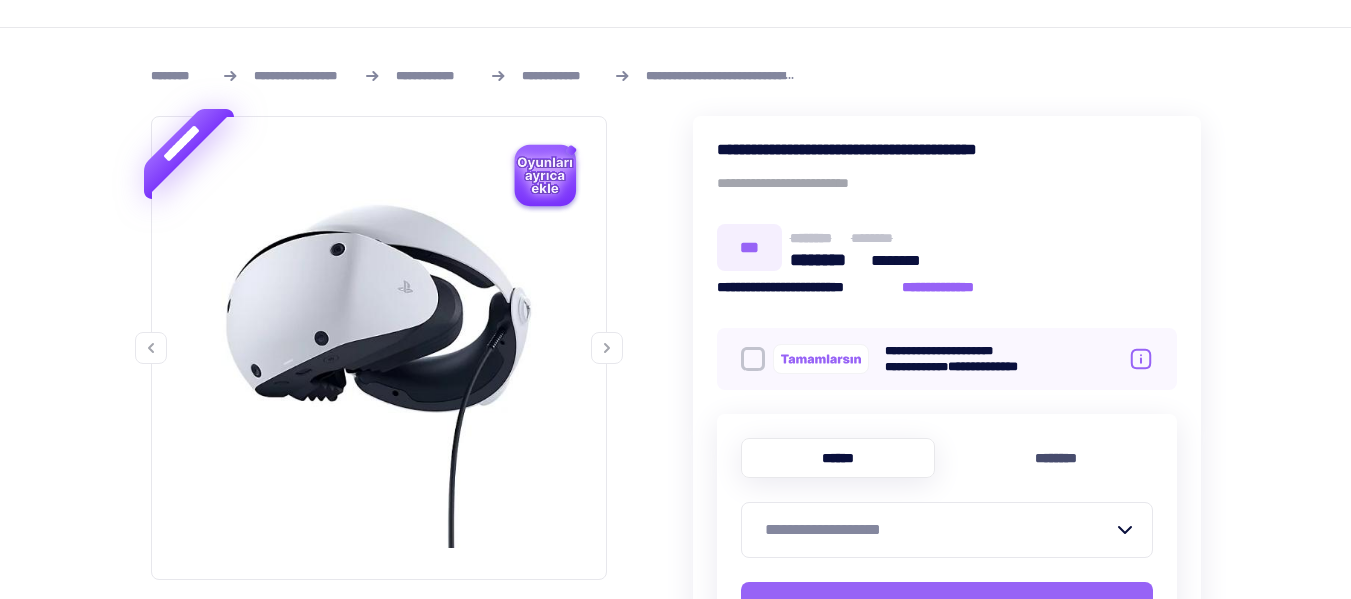 scroll, scrollTop: 300, scrollLeft: 0, axis: vertical 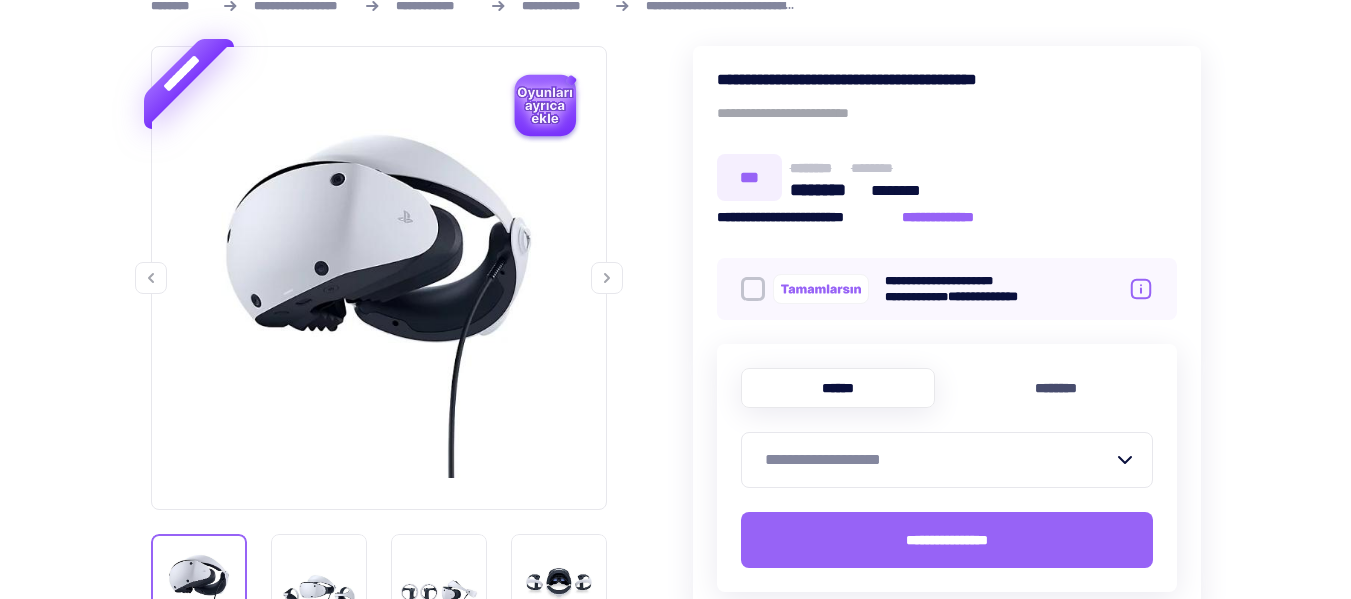 click at bounding box center [607, 278] 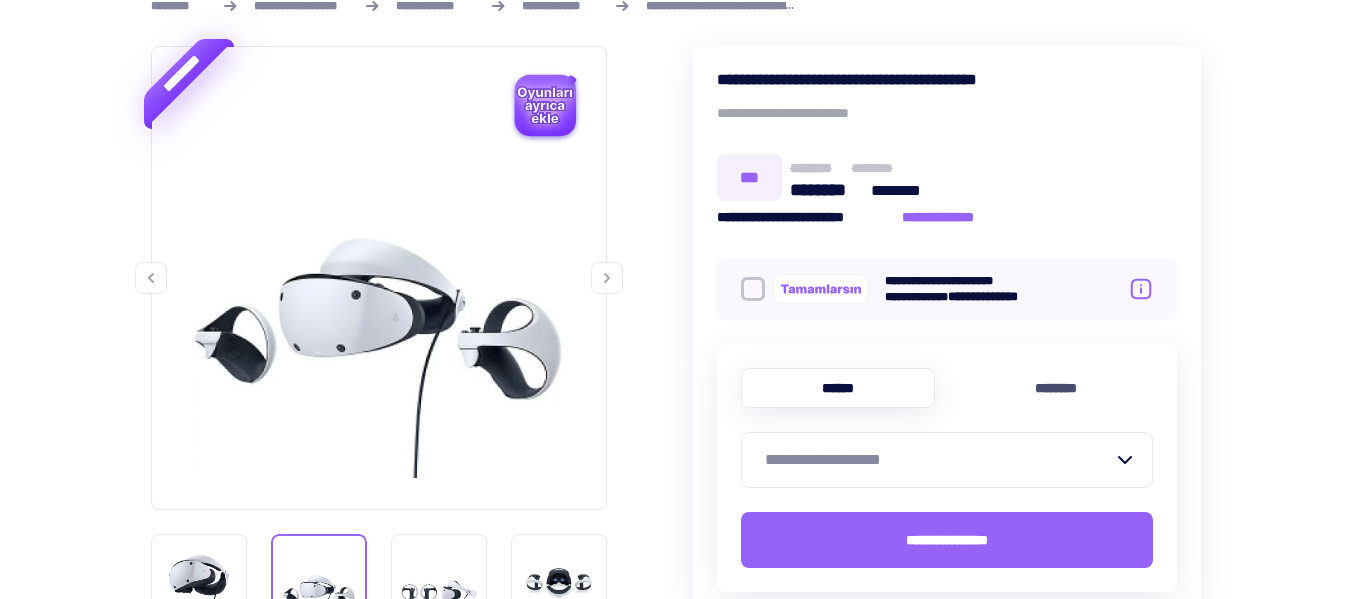 click at bounding box center [607, 278] 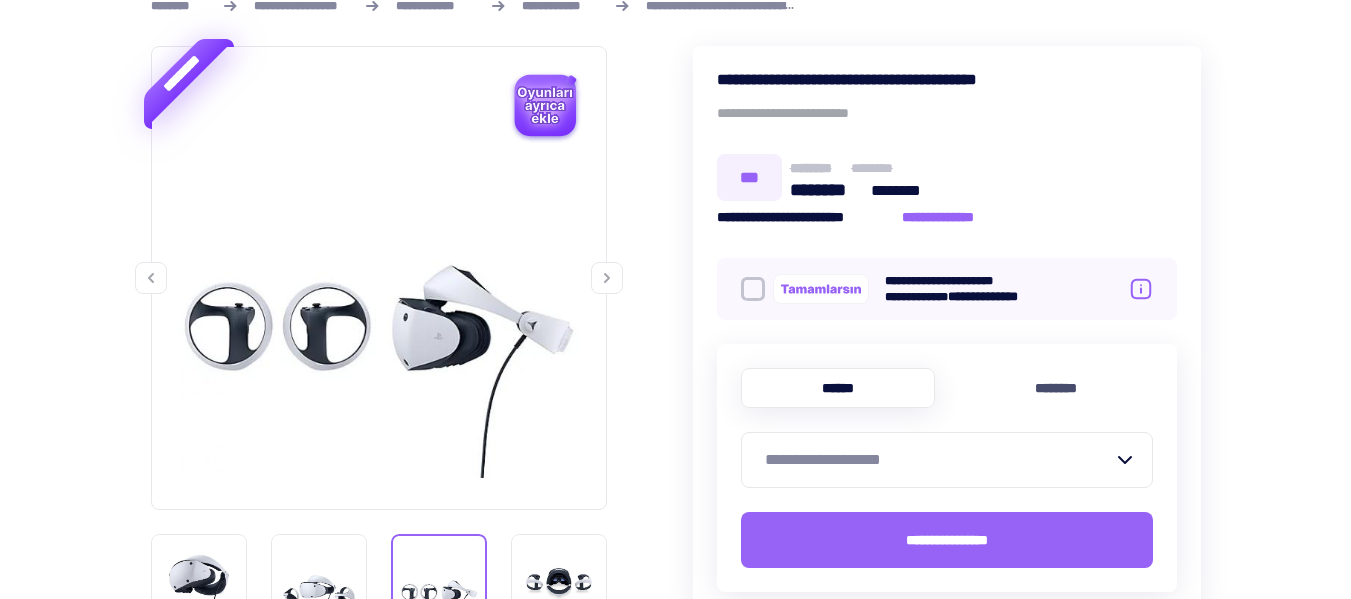 click at bounding box center [607, 278] 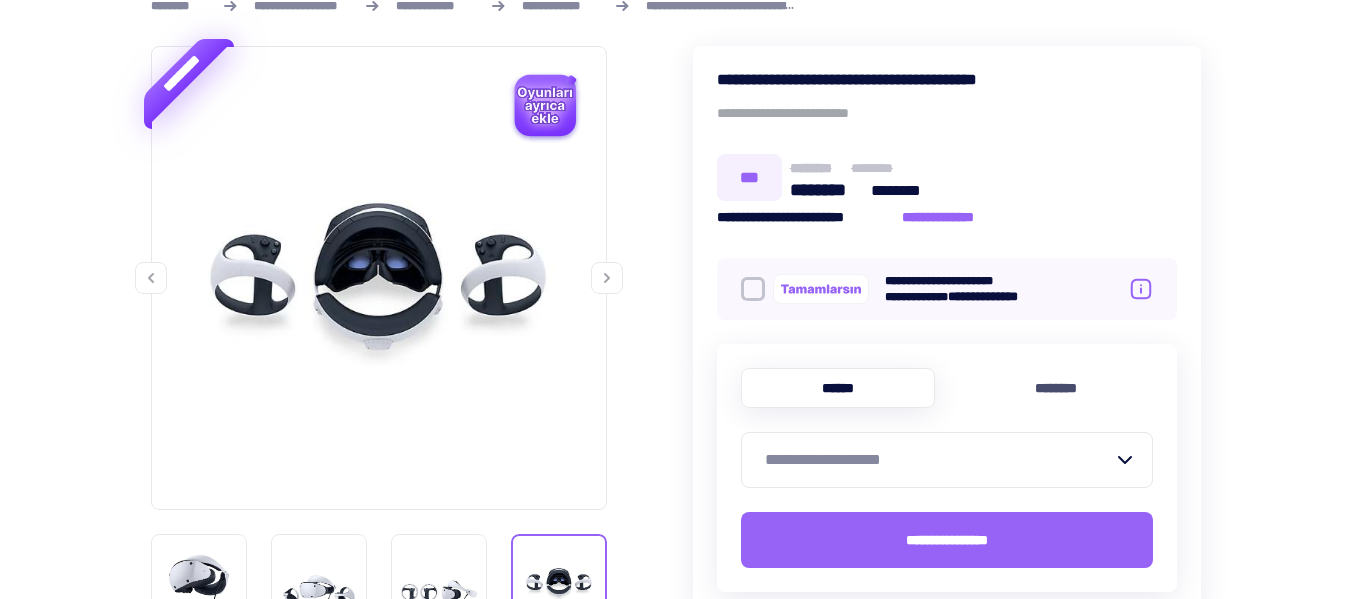 click at bounding box center (607, 278) 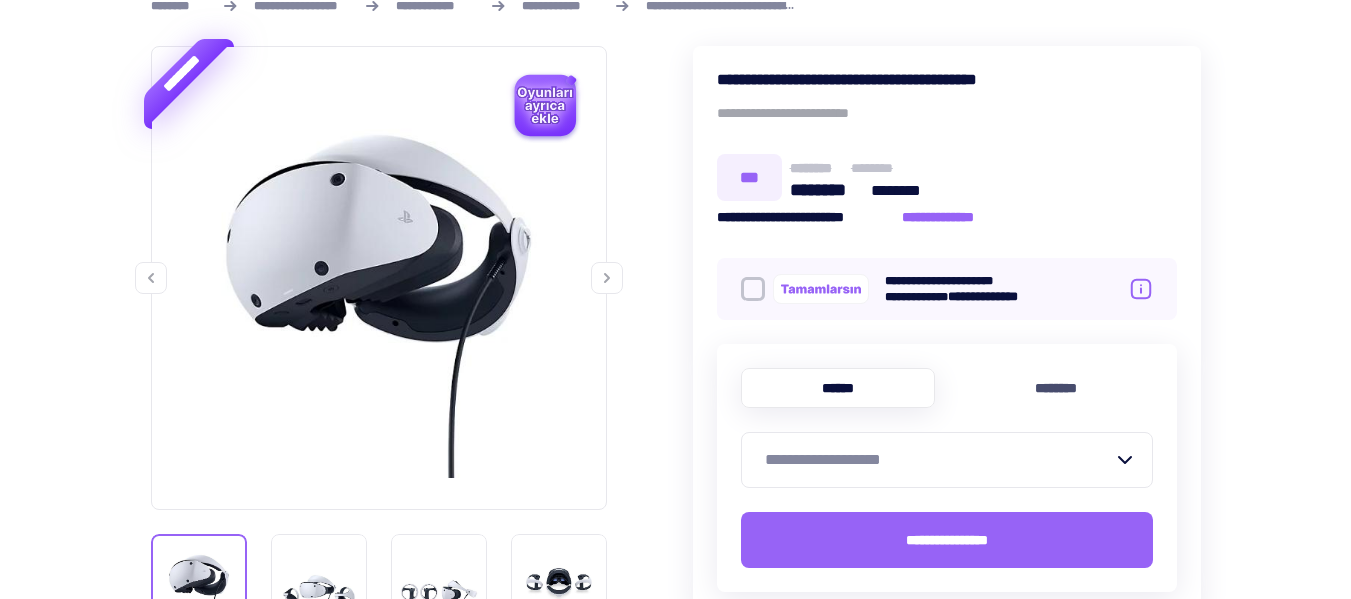 click at bounding box center (607, 278) 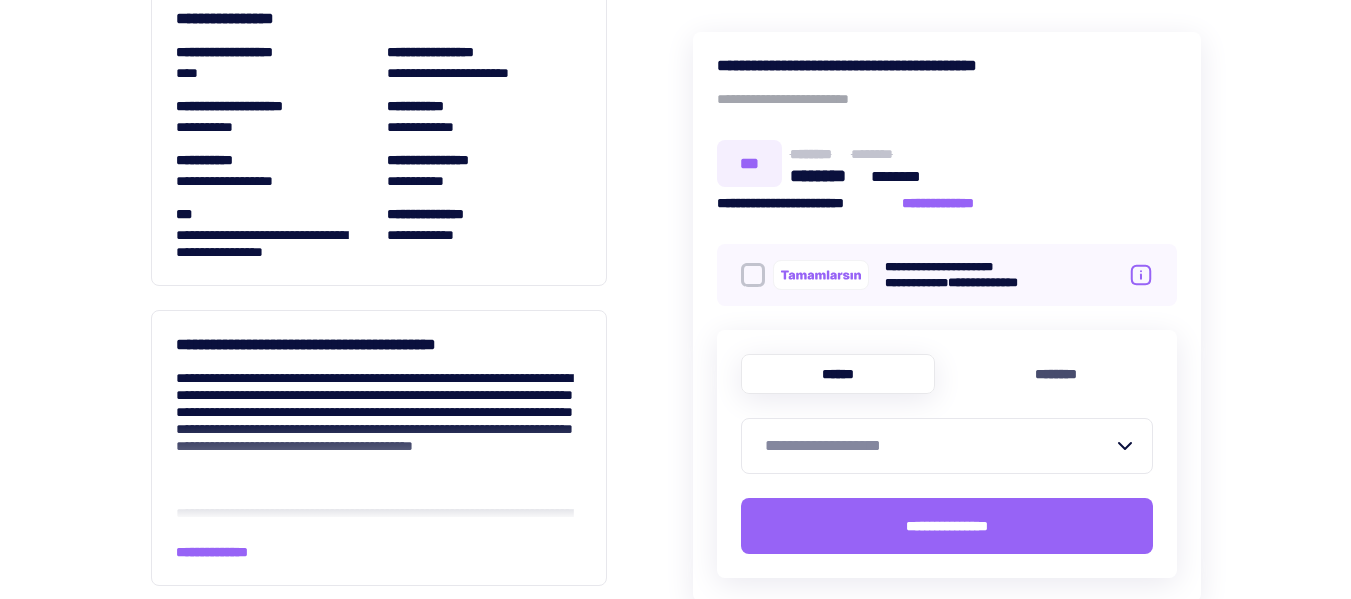 scroll, scrollTop: 1900, scrollLeft: 0, axis: vertical 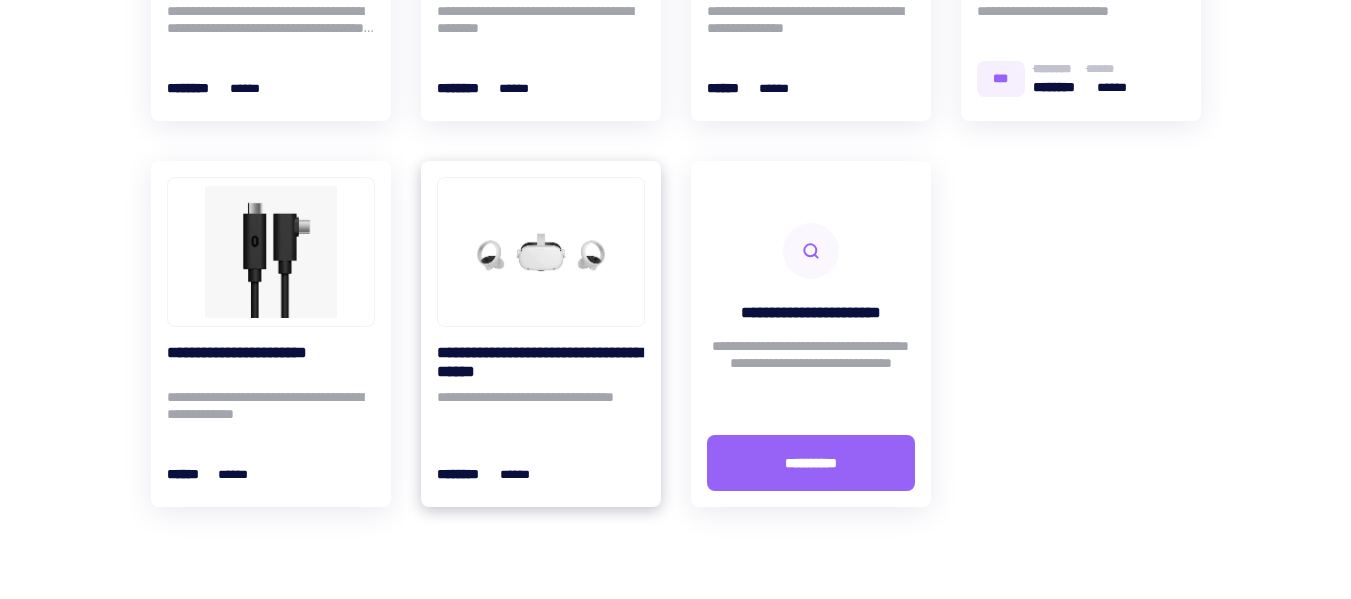 click on "**********" at bounding box center (541, 409) 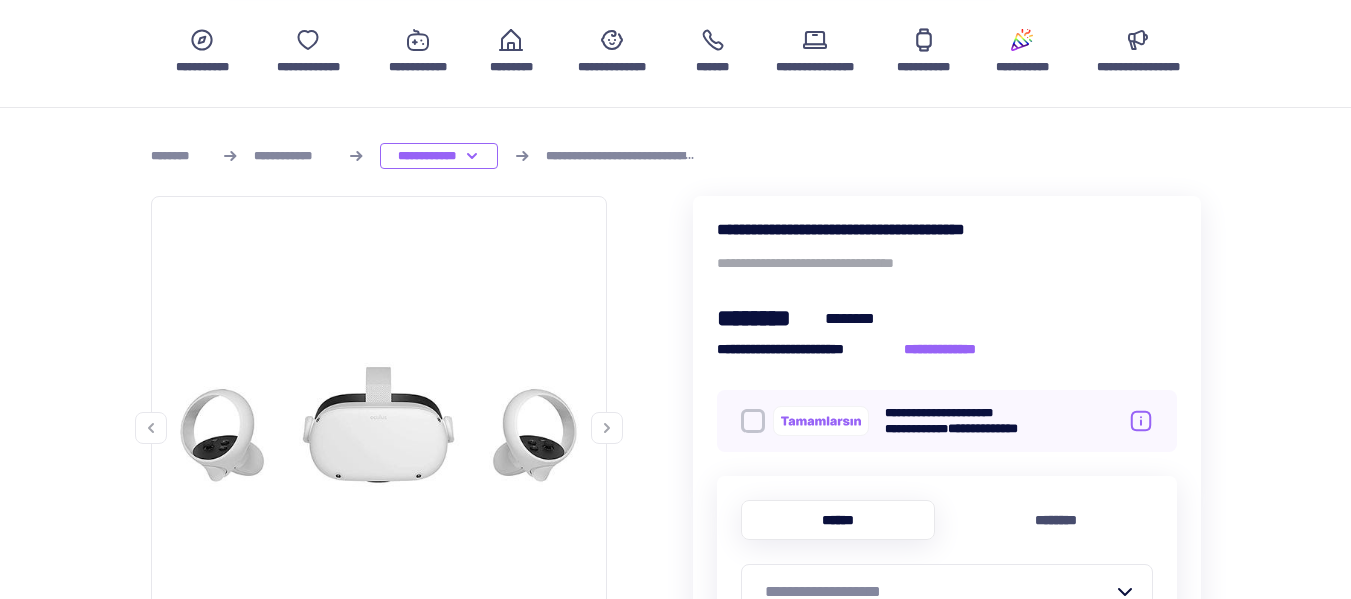 scroll, scrollTop: 200, scrollLeft: 0, axis: vertical 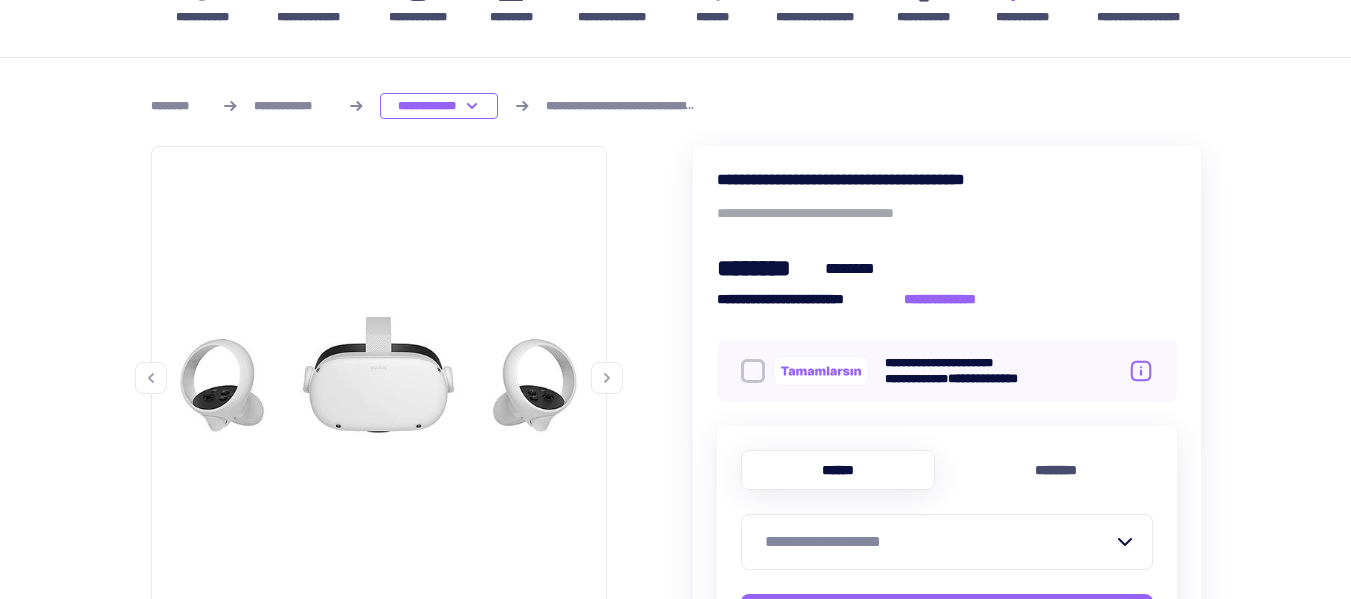click 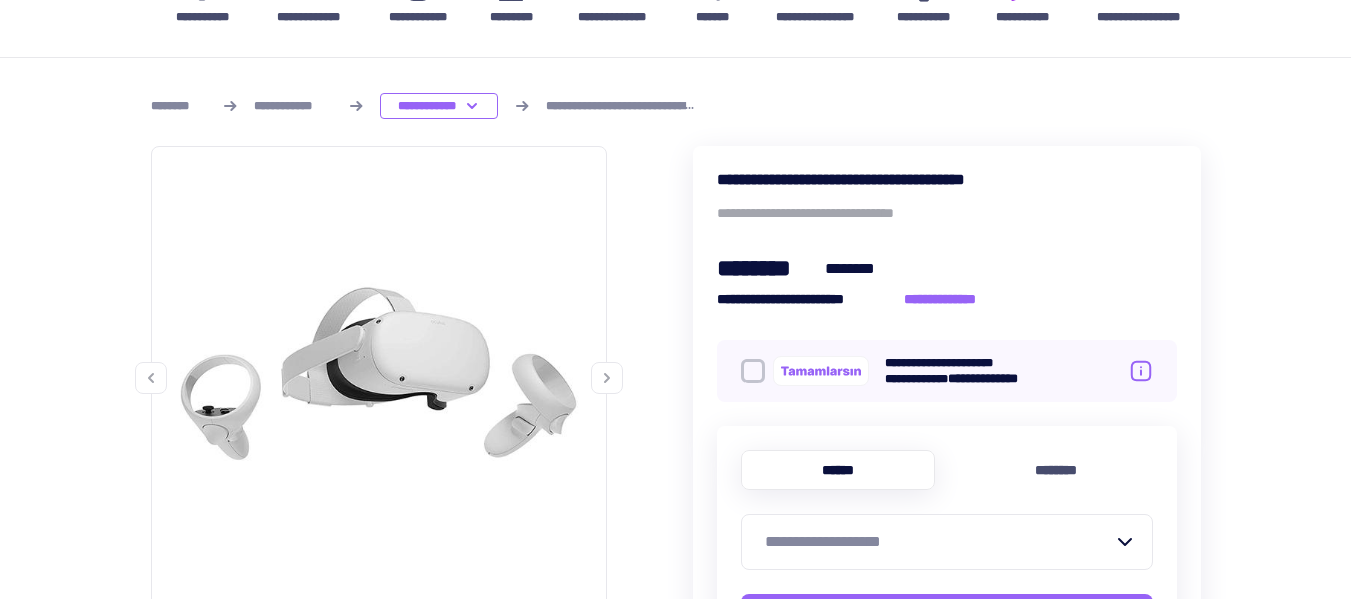 click 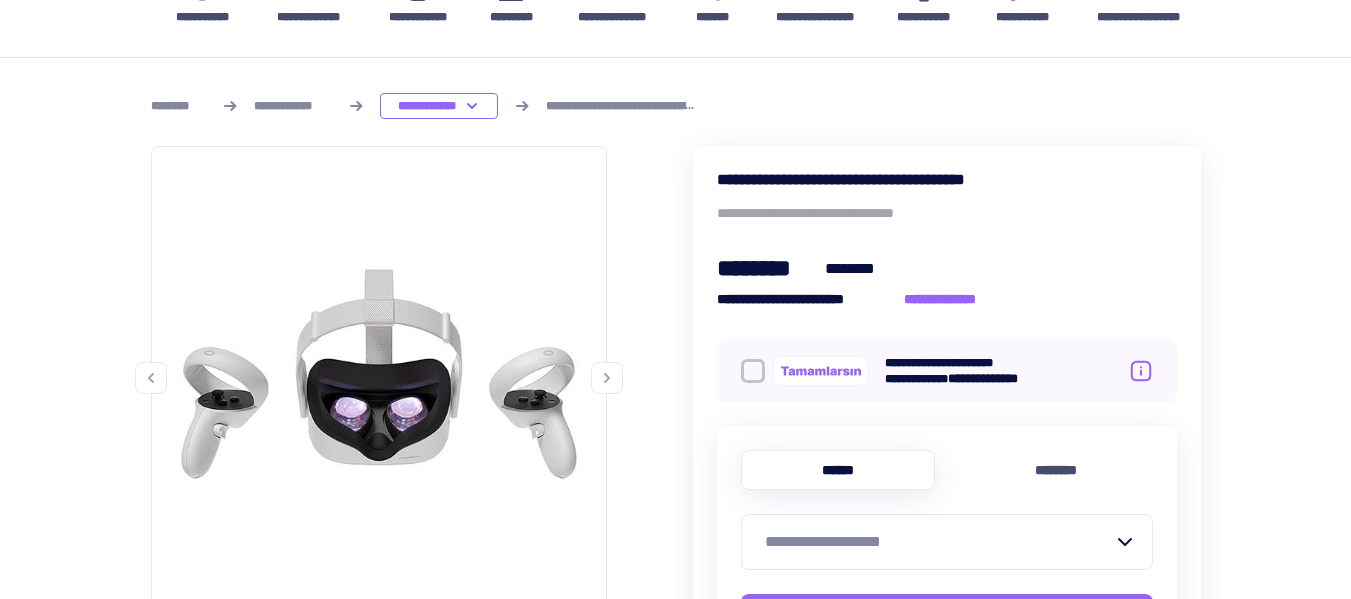 click 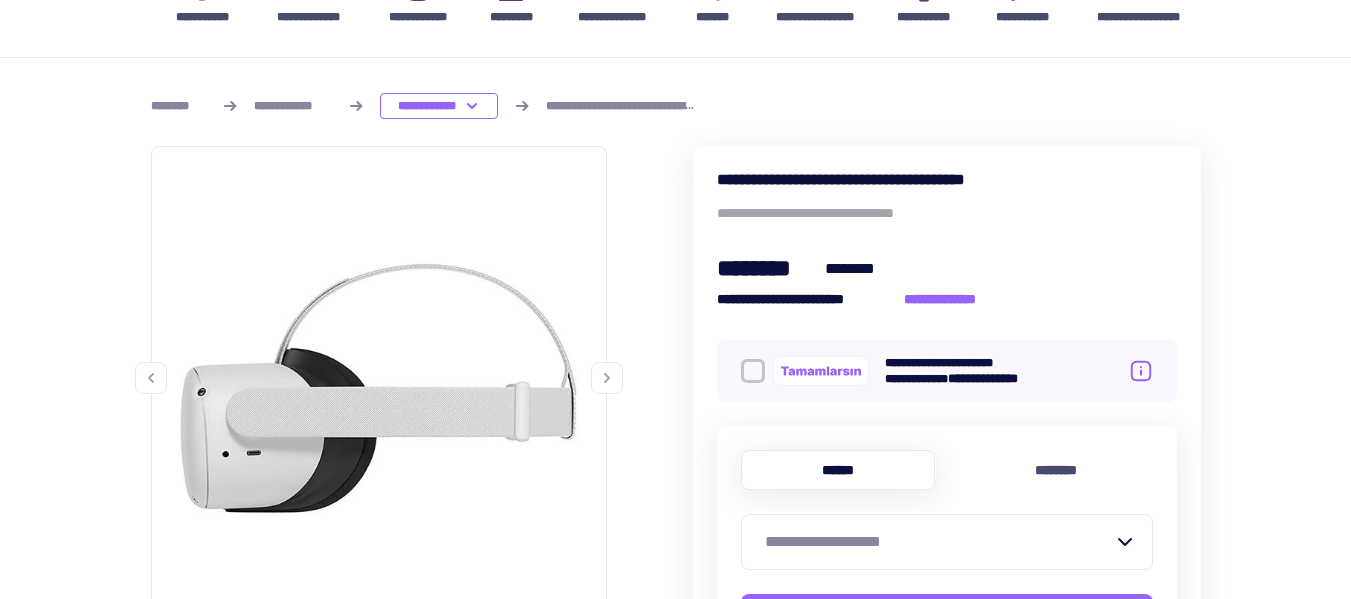 click 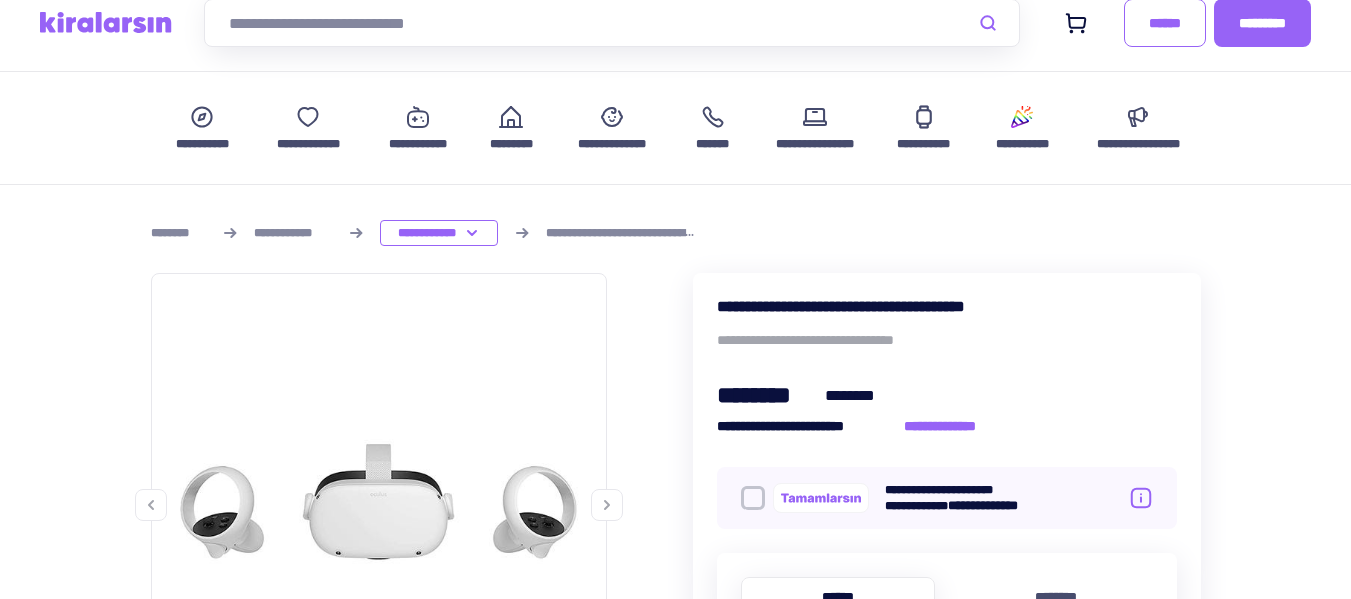 scroll, scrollTop: 0, scrollLeft: 0, axis: both 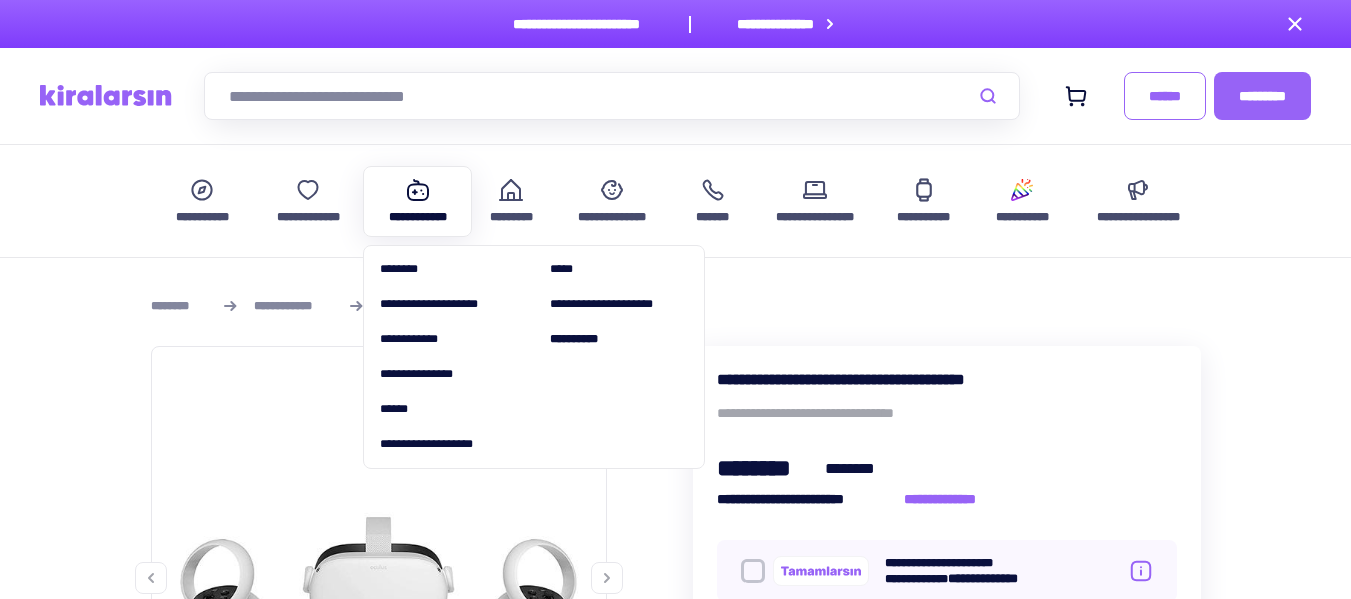 click on "**********" at bounding box center [418, 217] 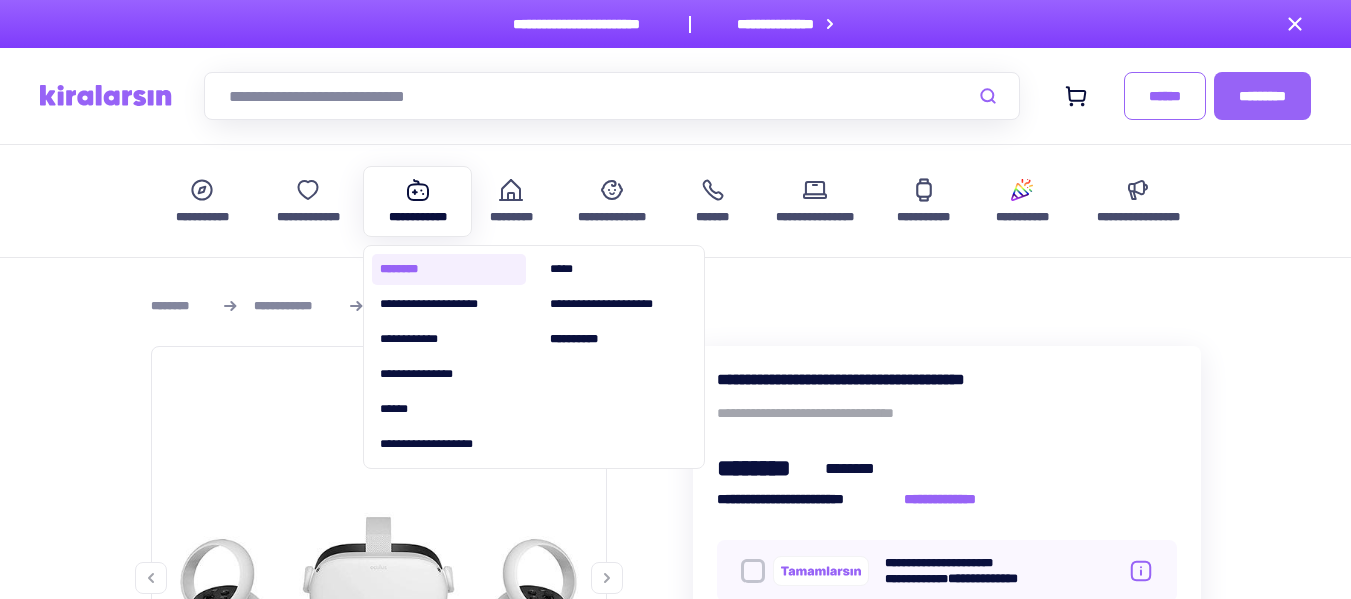 click on "********" at bounding box center (449, 269) 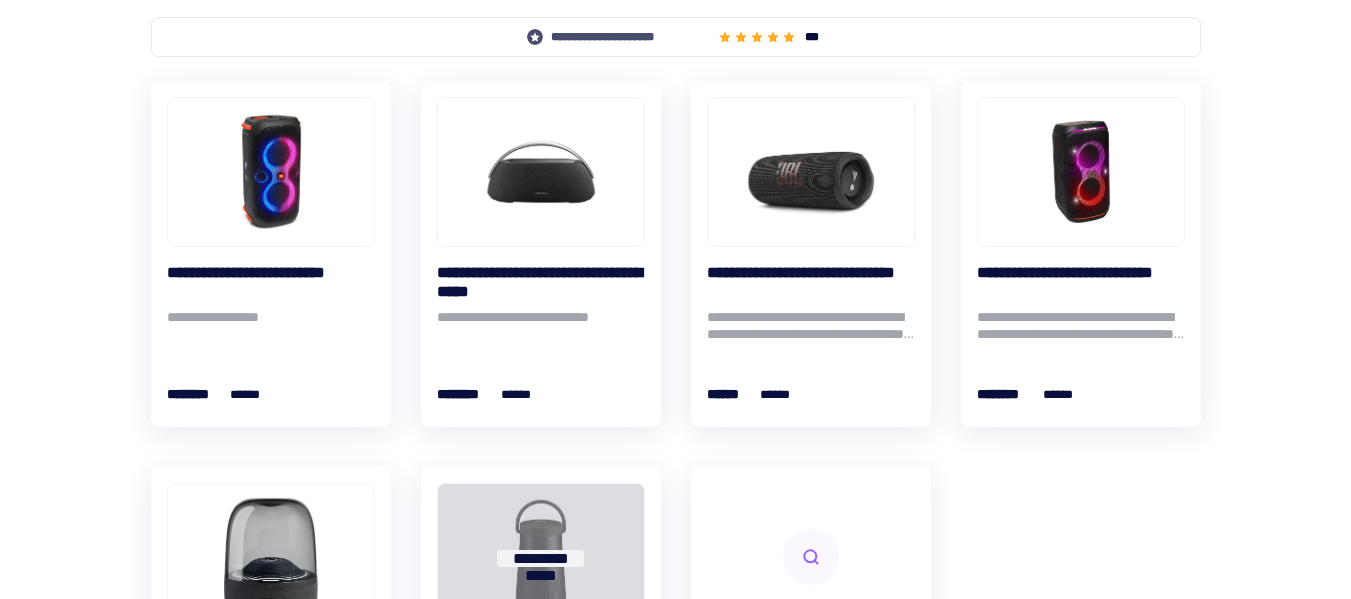 scroll, scrollTop: 100, scrollLeft: 0, axis: vertical 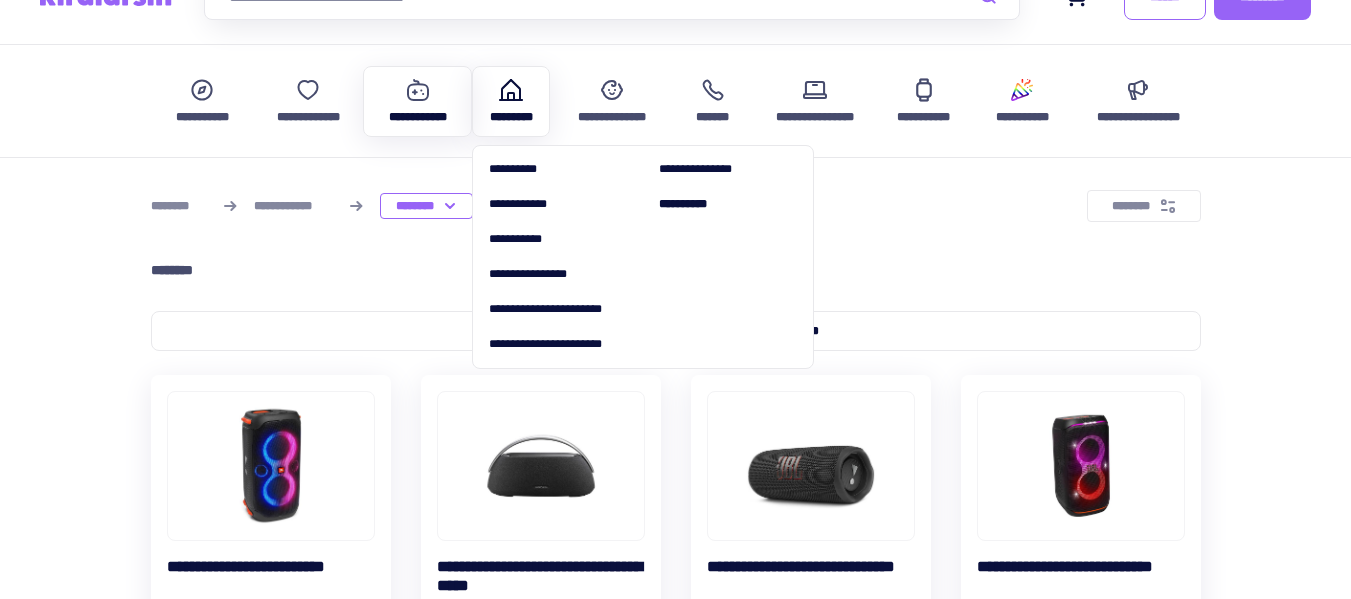 click on "*********" at bounding box center [510, 101] 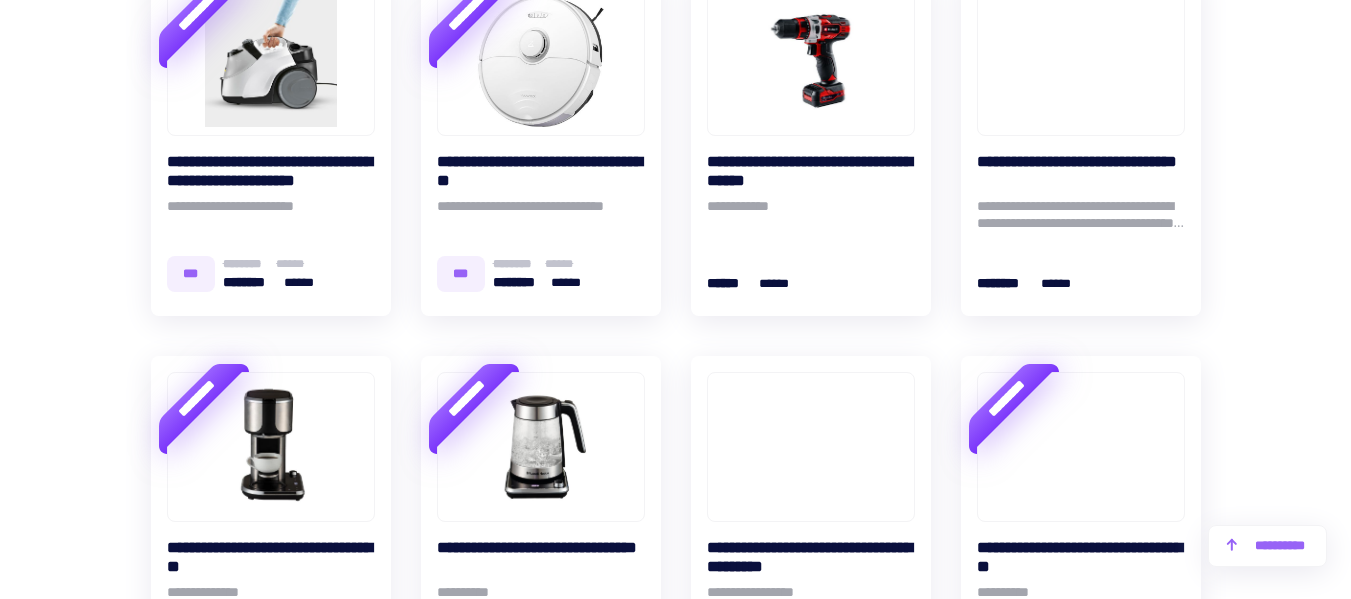 scroll, scrollTop: 1600, scrollLeft: 0, axis: vertical 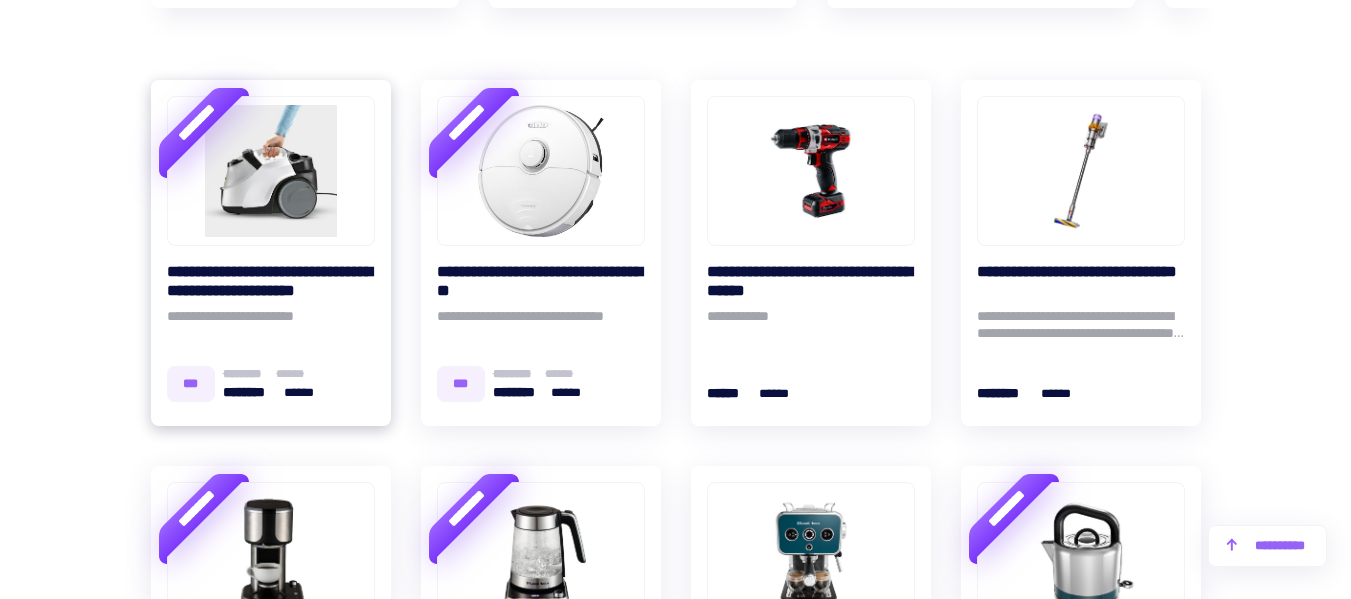 click on "**********" at bounding box center (271, 281) 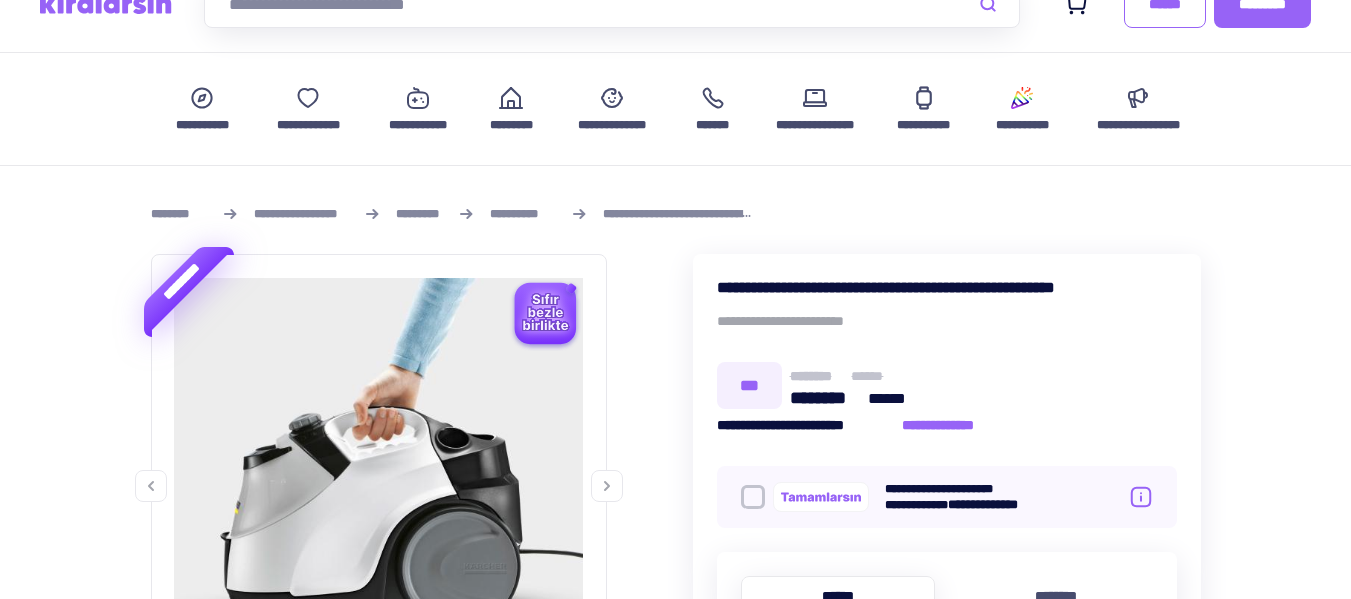 scroll, scrollTop: 200, scrollLeft: 0, axis: vertical 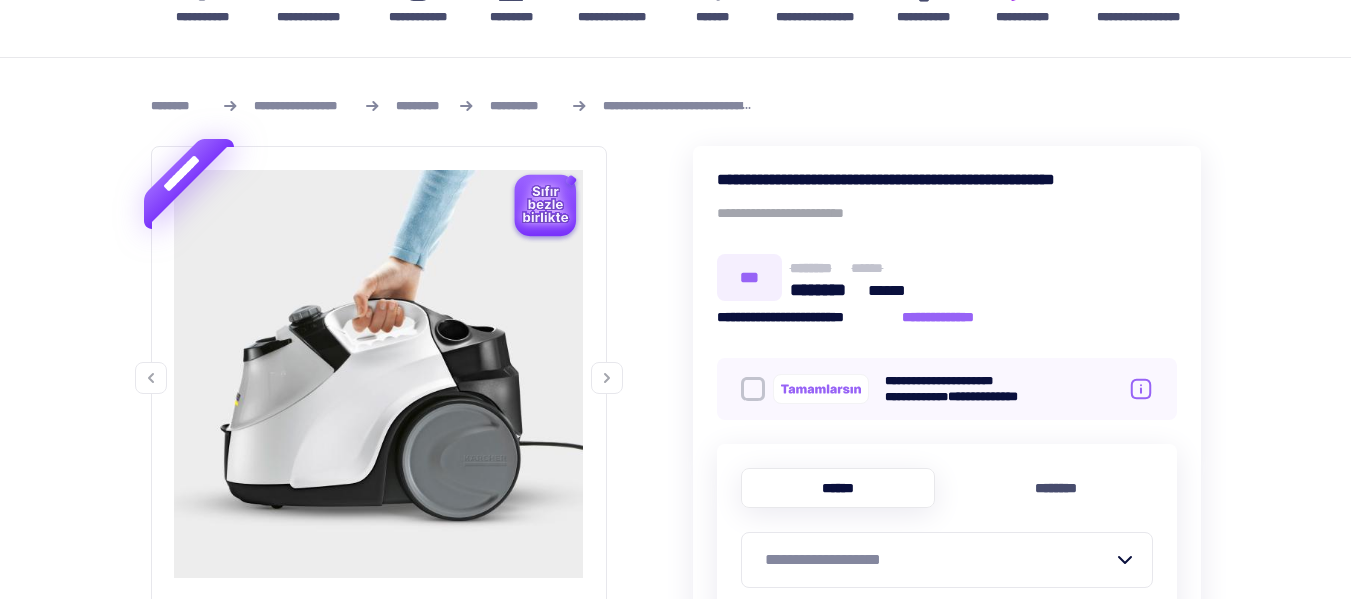 click at bounding box center [607, 378] 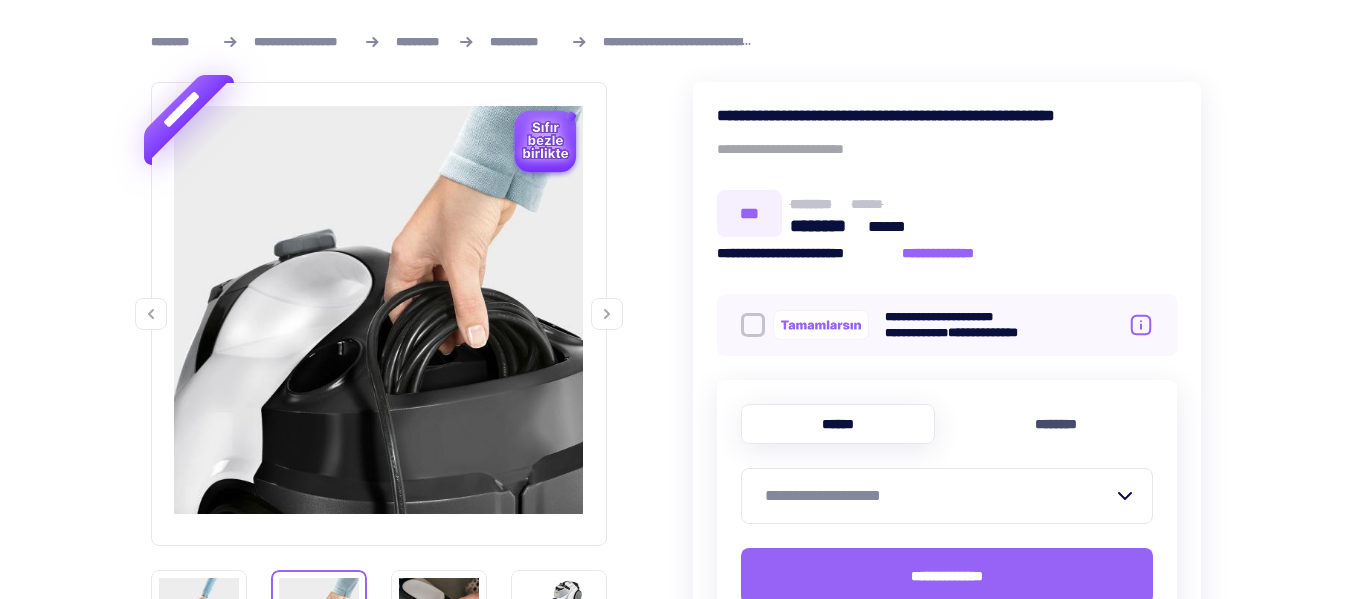 scroll, scrollTop: 300, scrollLeft: 0, axis: vertical 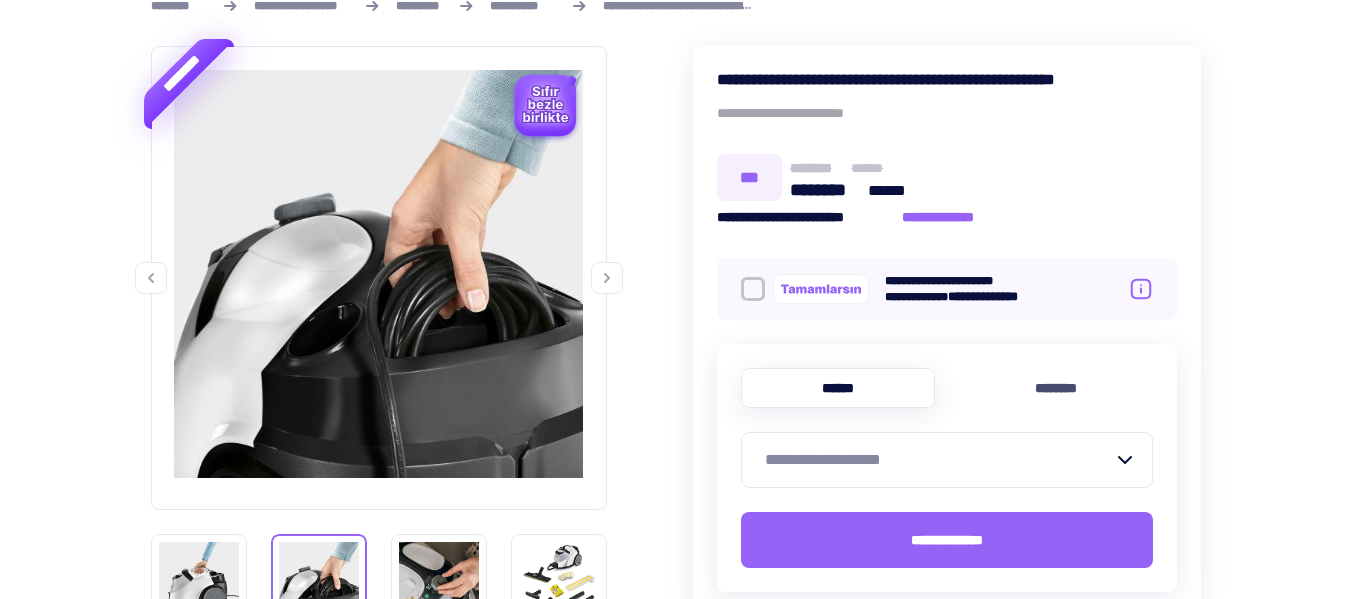 click 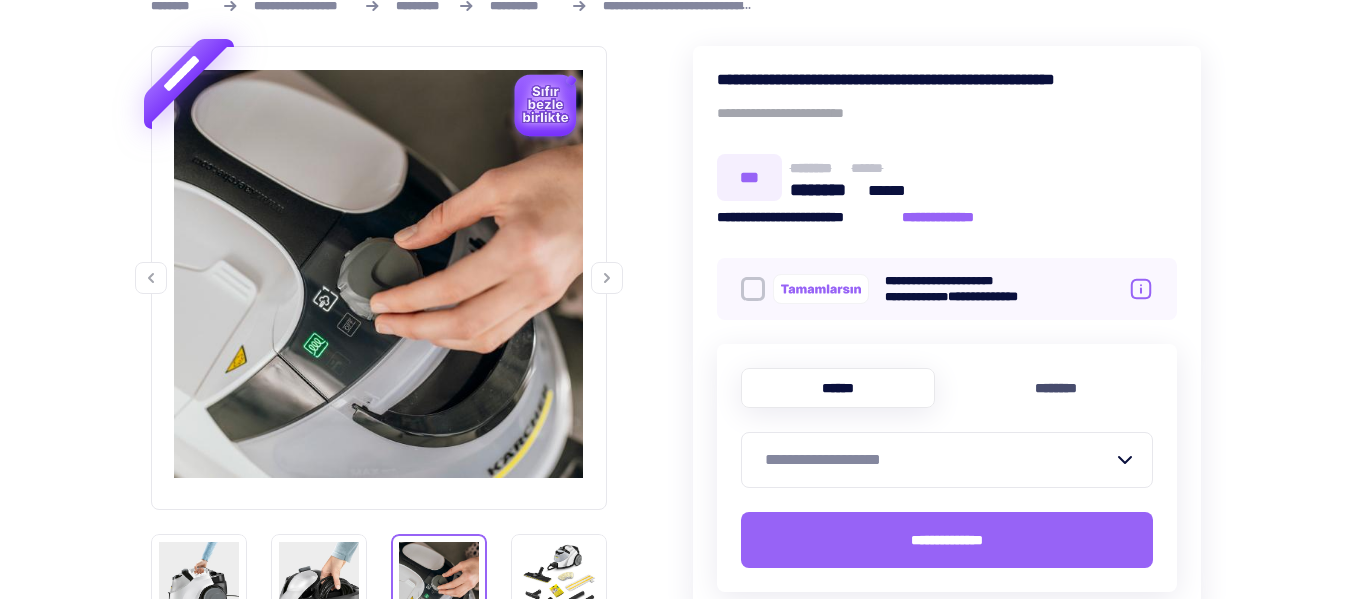 click 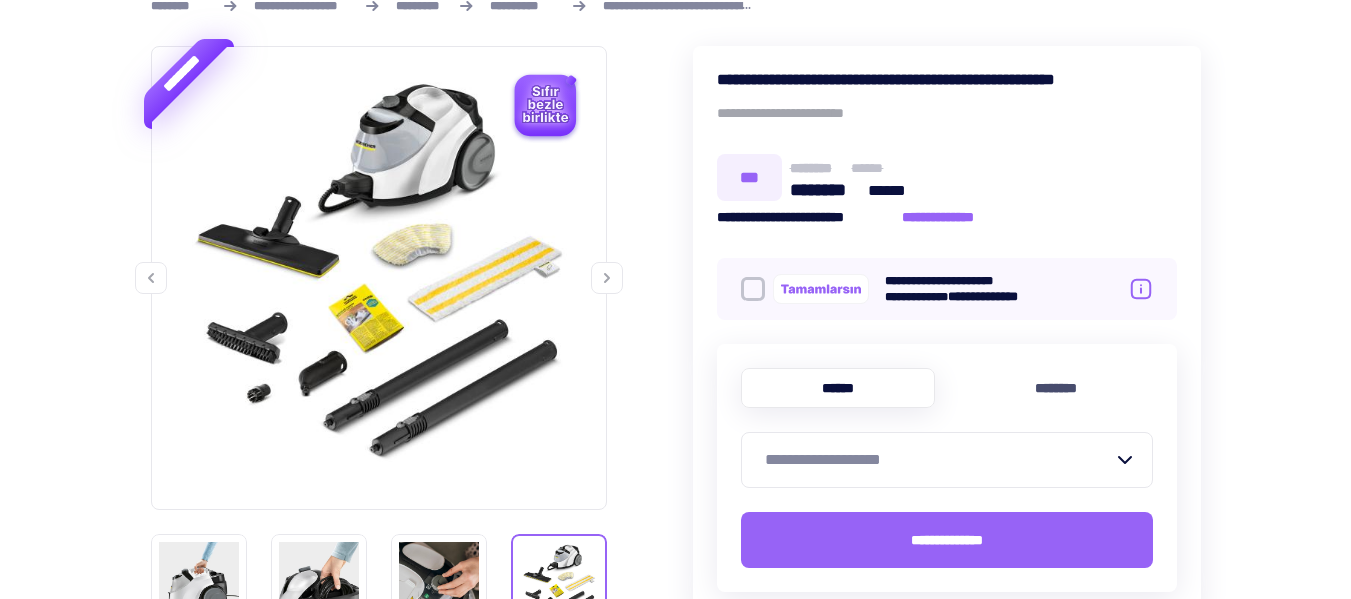 click 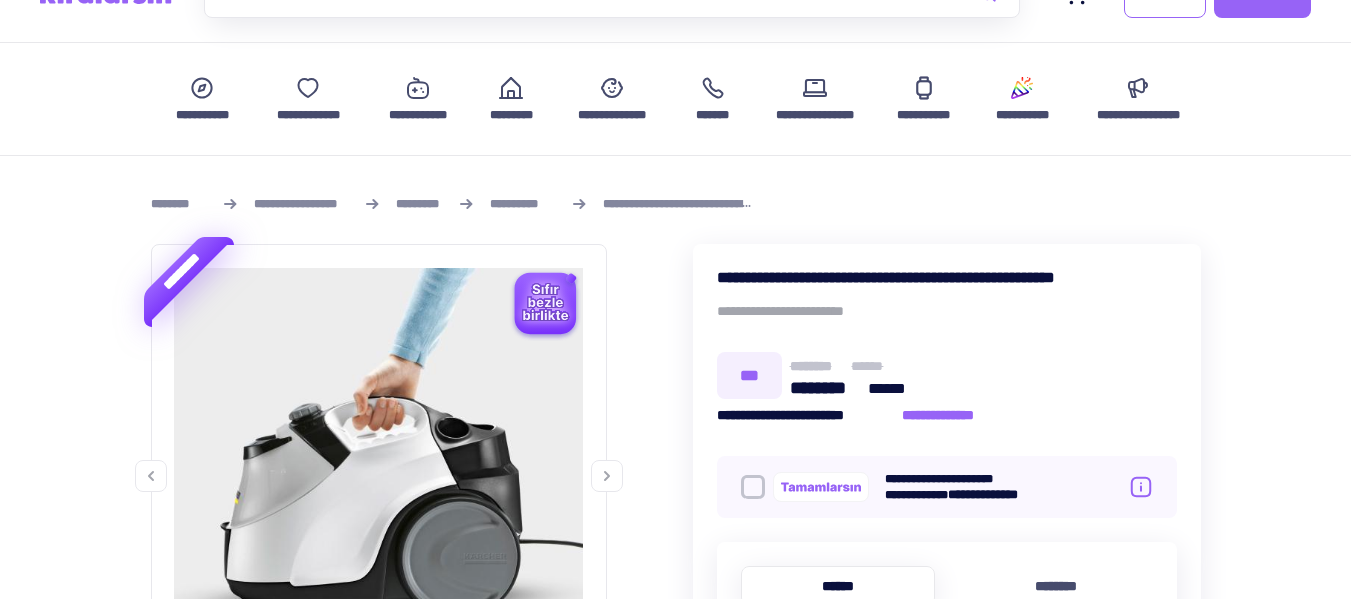 scroll, scrollTop: 0, scrollLeft: 0, axis: both 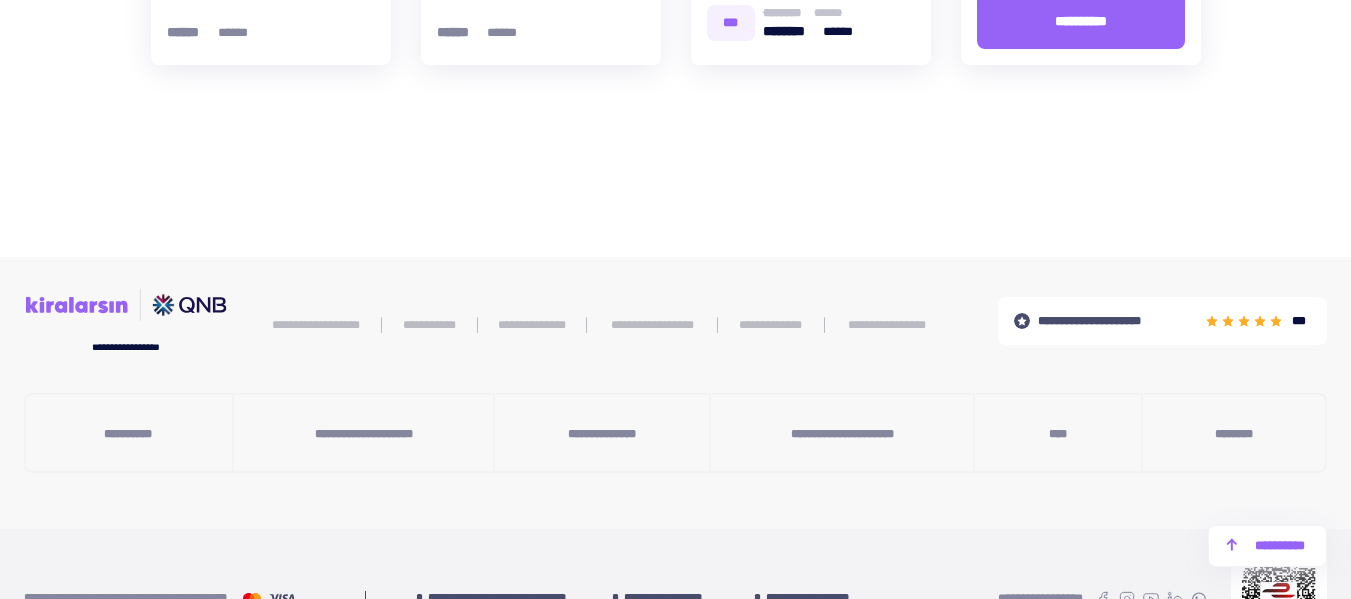 click on "**********" at bounding box center (429, 325) 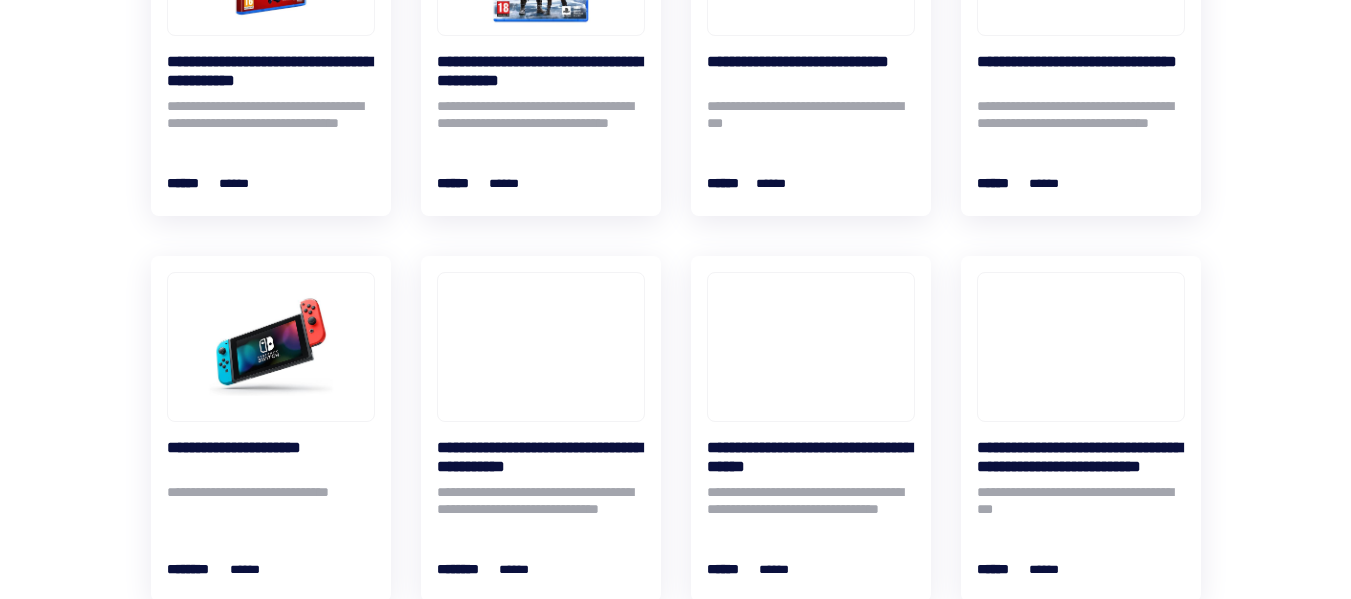 scroll, scrollTop: 1000, scrollLeft: 0, axis: vertical 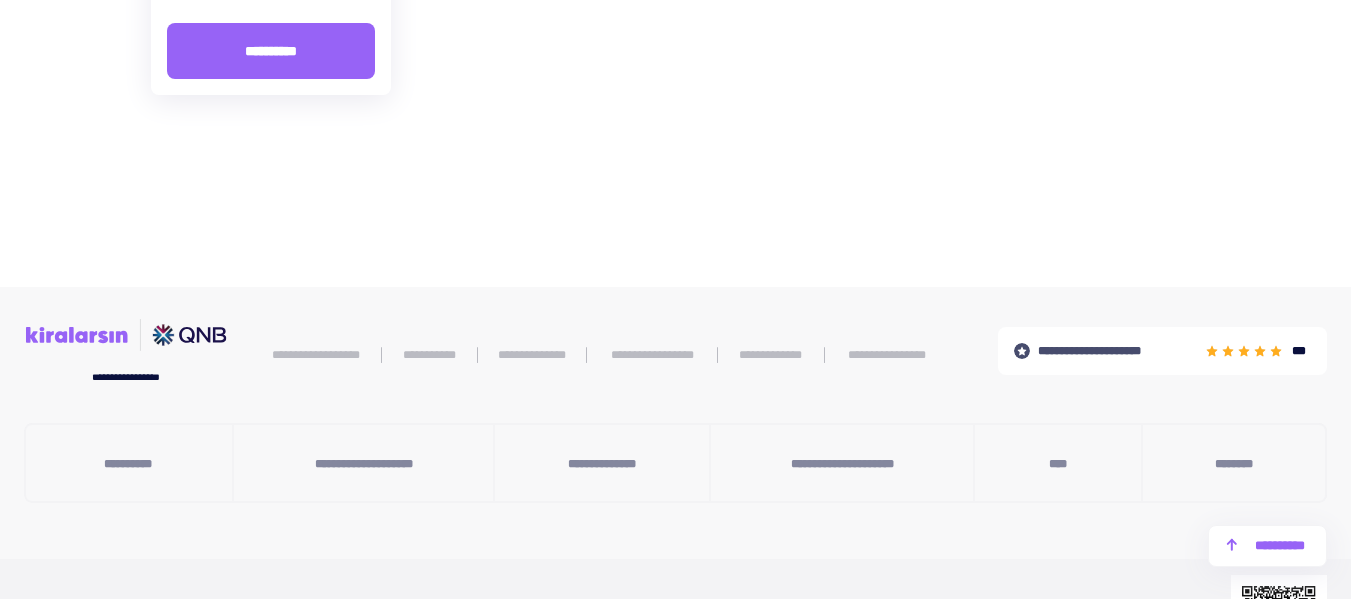 click on "**********" at bounding box center [532, 355] 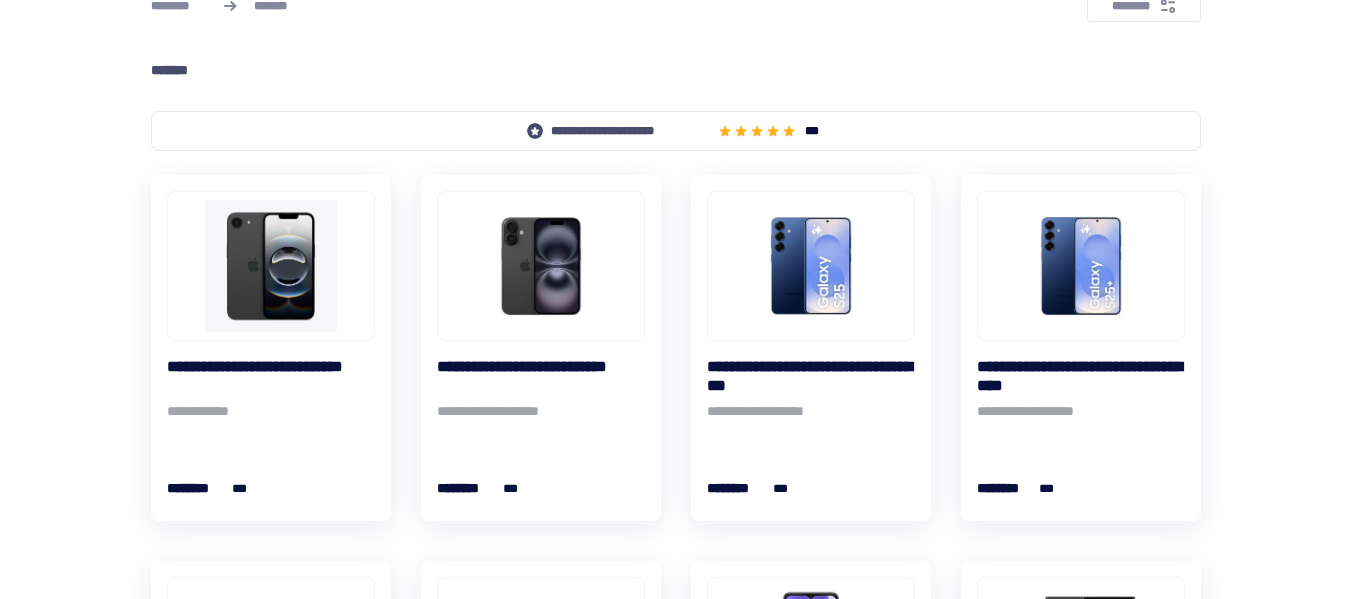 scroll, scrollTop: 0, scrollLeft: 0, axis: both 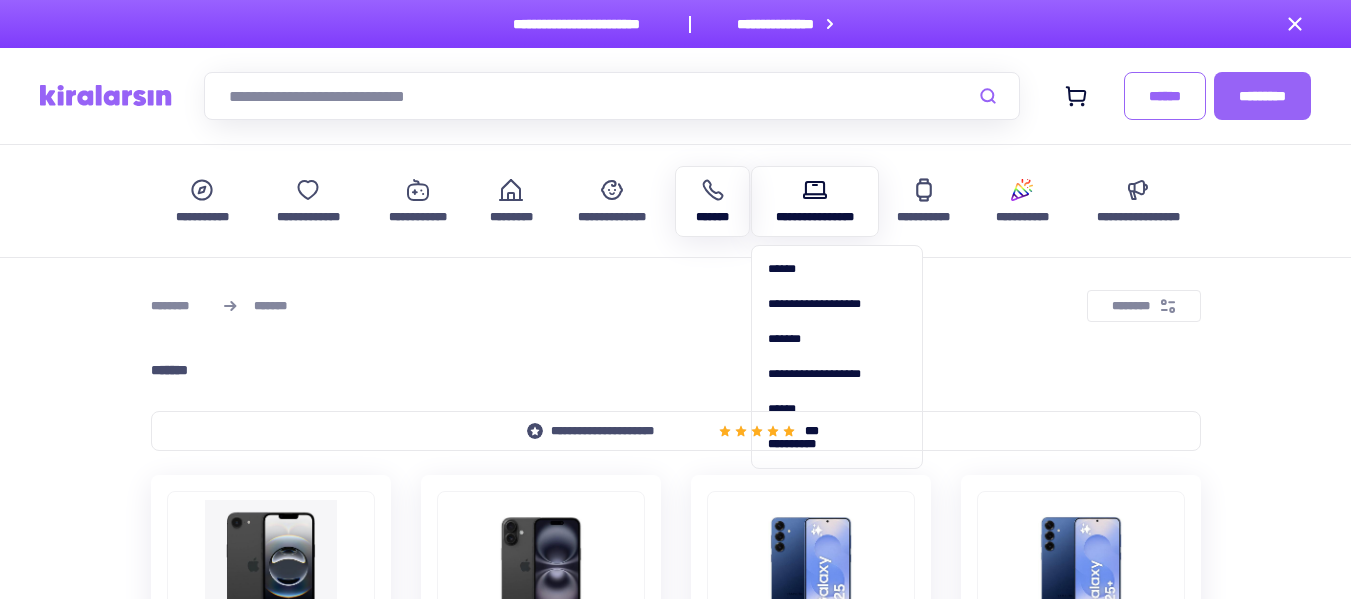 click on "**********" at bounding box center (815, 217) 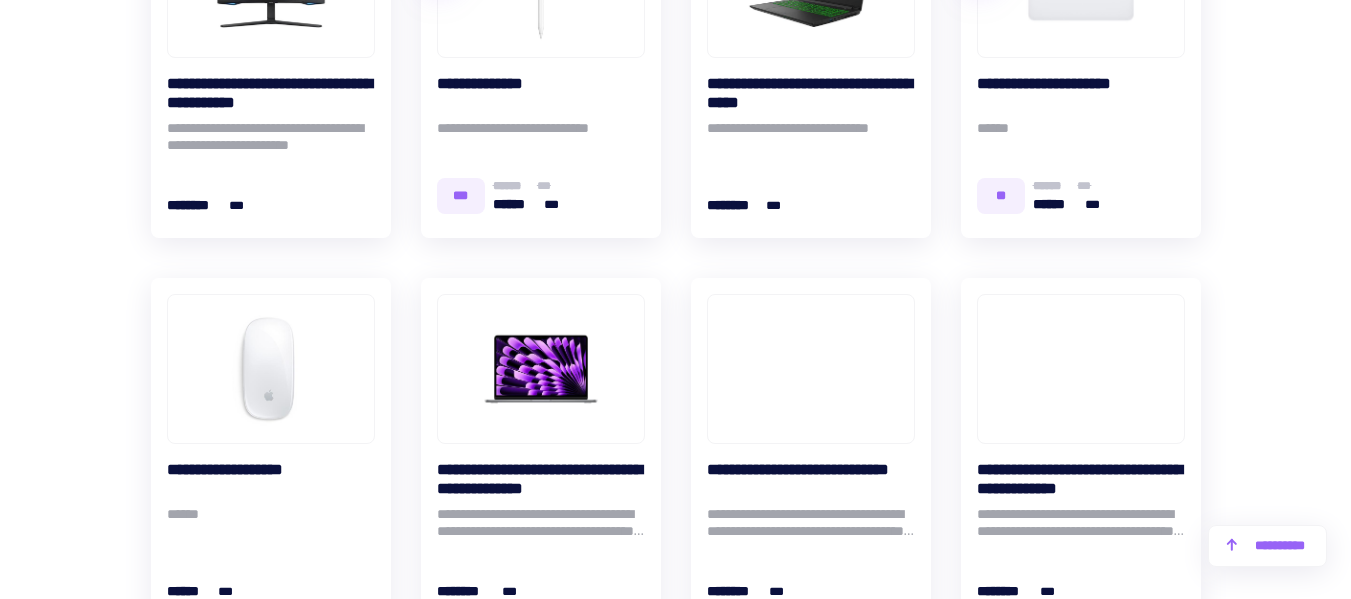 scroll, scrollTop: 1900, scrollLeft: 0, axis: vertical 